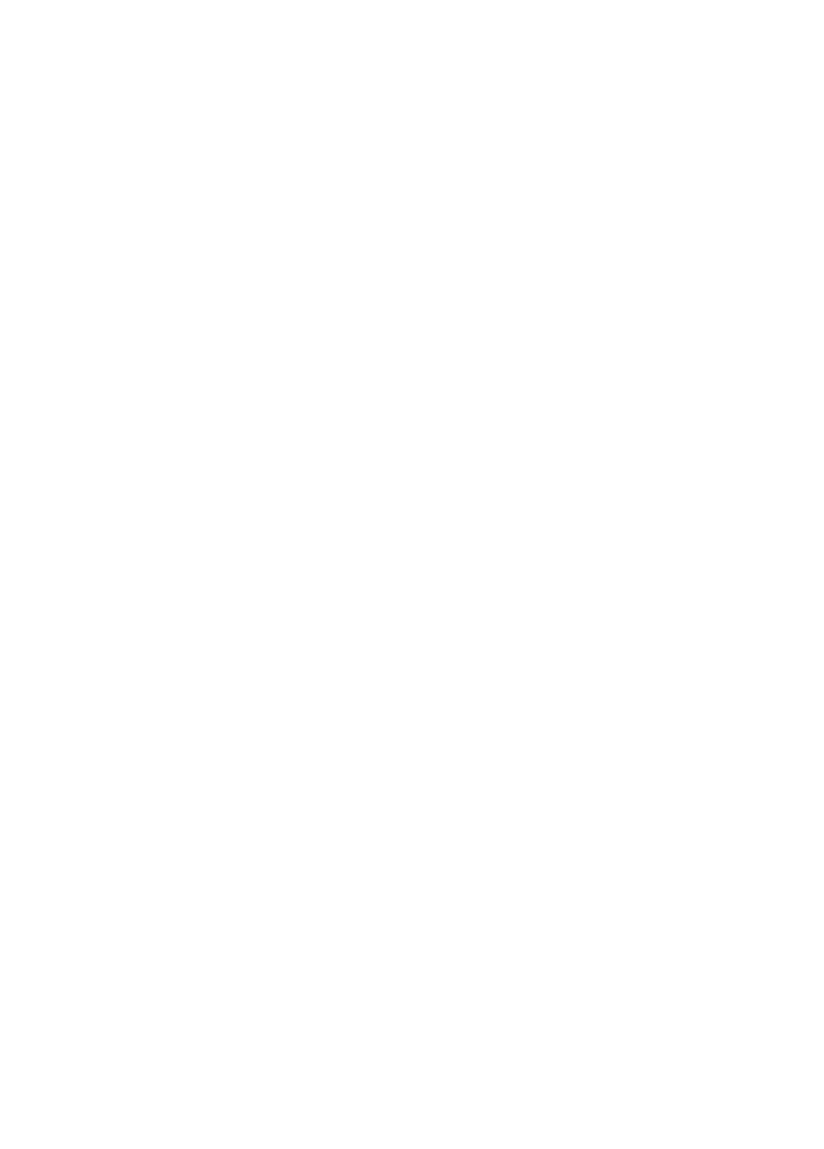 scroll, scrollTop: 0, scrollLeft: 0, axis: both 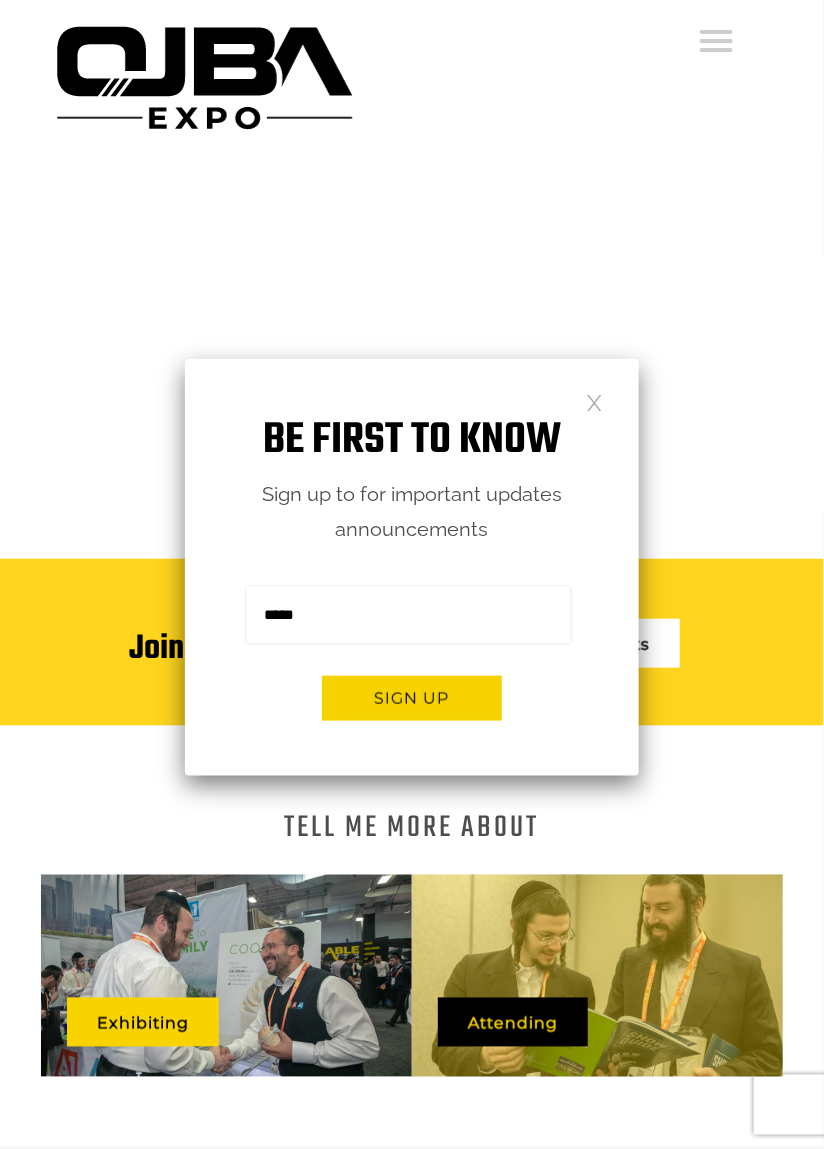 click on "Be first to know Sign up to for important updates  announcements            Sign me up for the newsletter!   ******* Sign up" at bounding box center (412, 567) 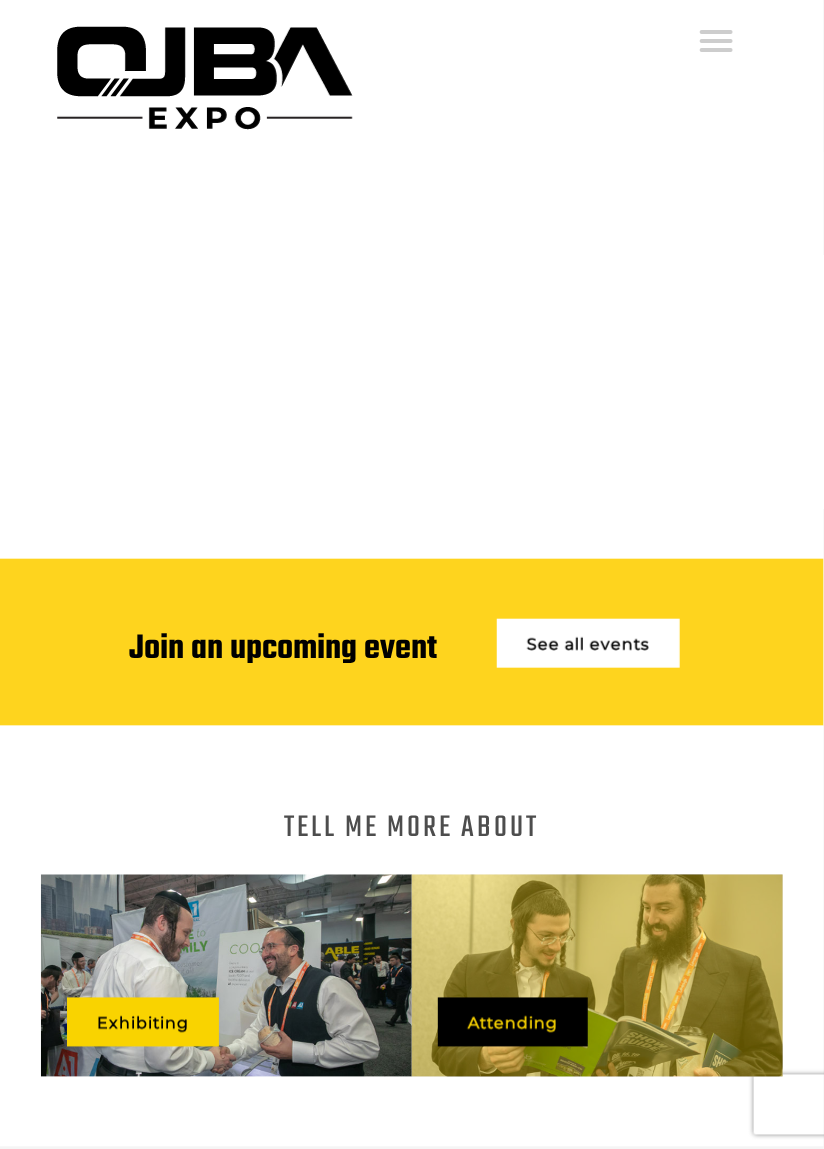 click on "Tell me more About
Exhibiting Attending" at bounding box center (412, 937) 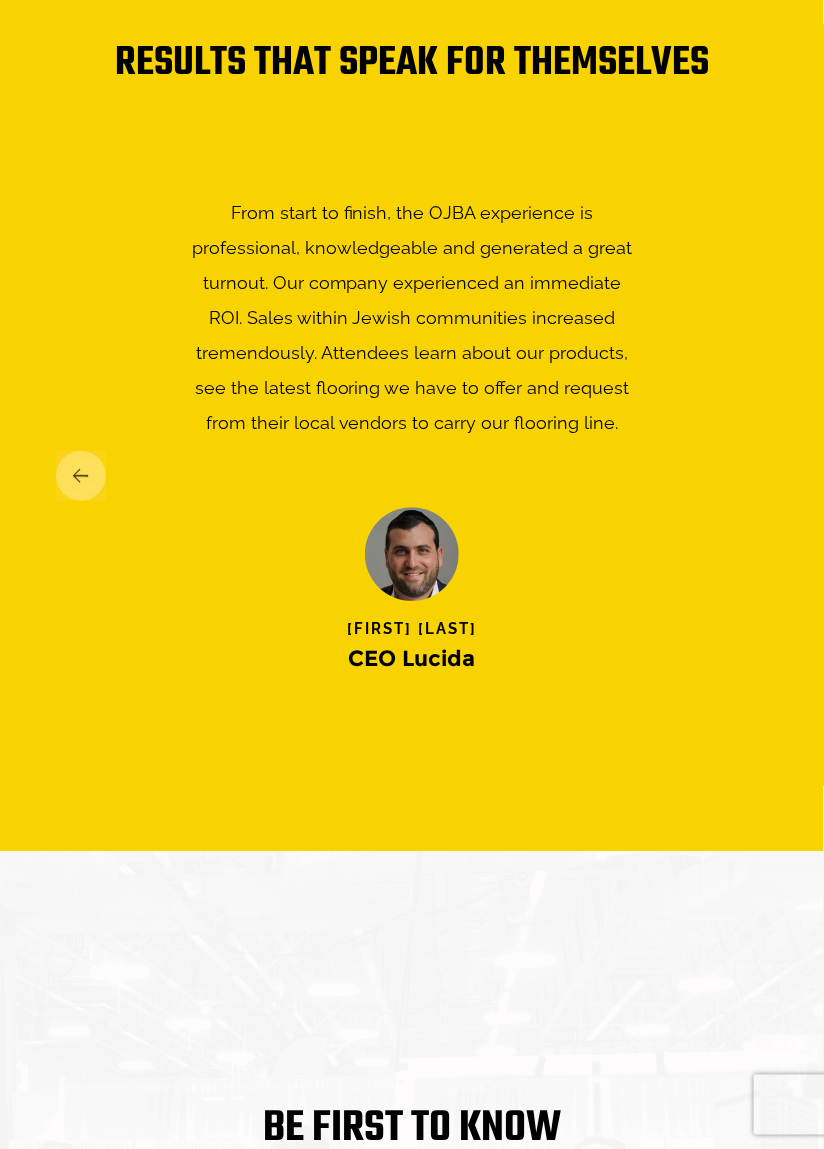 scroll, scrollTop: 2770, scrollLeft: 0, axis: vertical 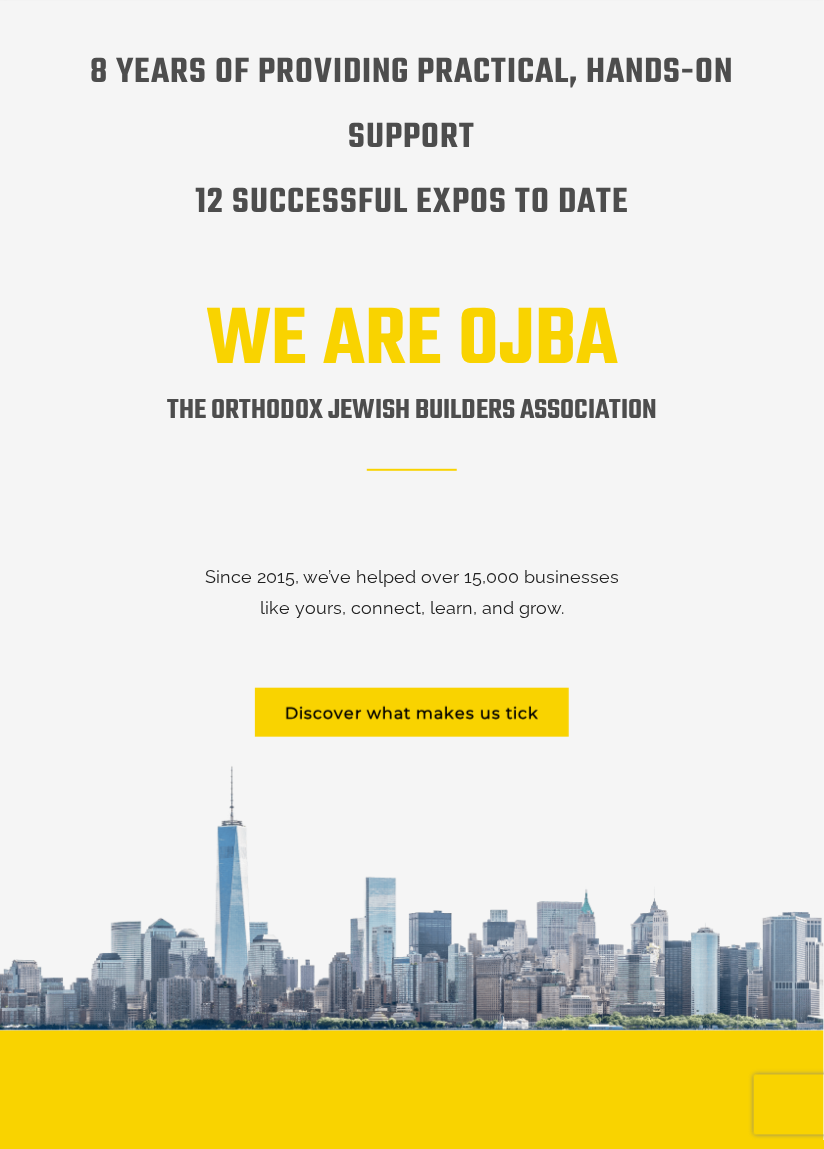 click on "8 years of providing practical, hands-on support
12 successful expos to date
WE ARE OJBA
The orthodox Jewish builders association
Since 2015, we’ve helped over 15,000 businesses
like yours, connect, learn, and grow.
Discover what makes us tick" at bounding box center (412, 526) 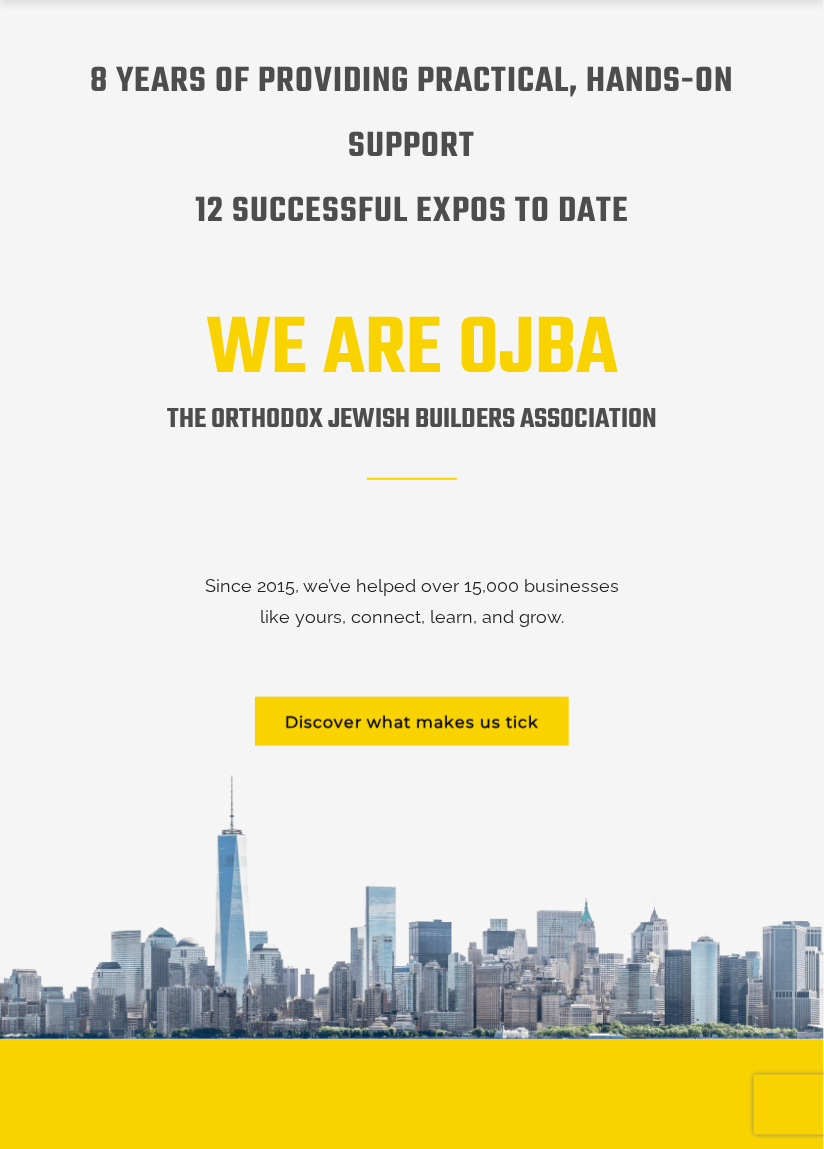 scroll, scrollTop: 1573, scrollLeft: 0, axis: vertical 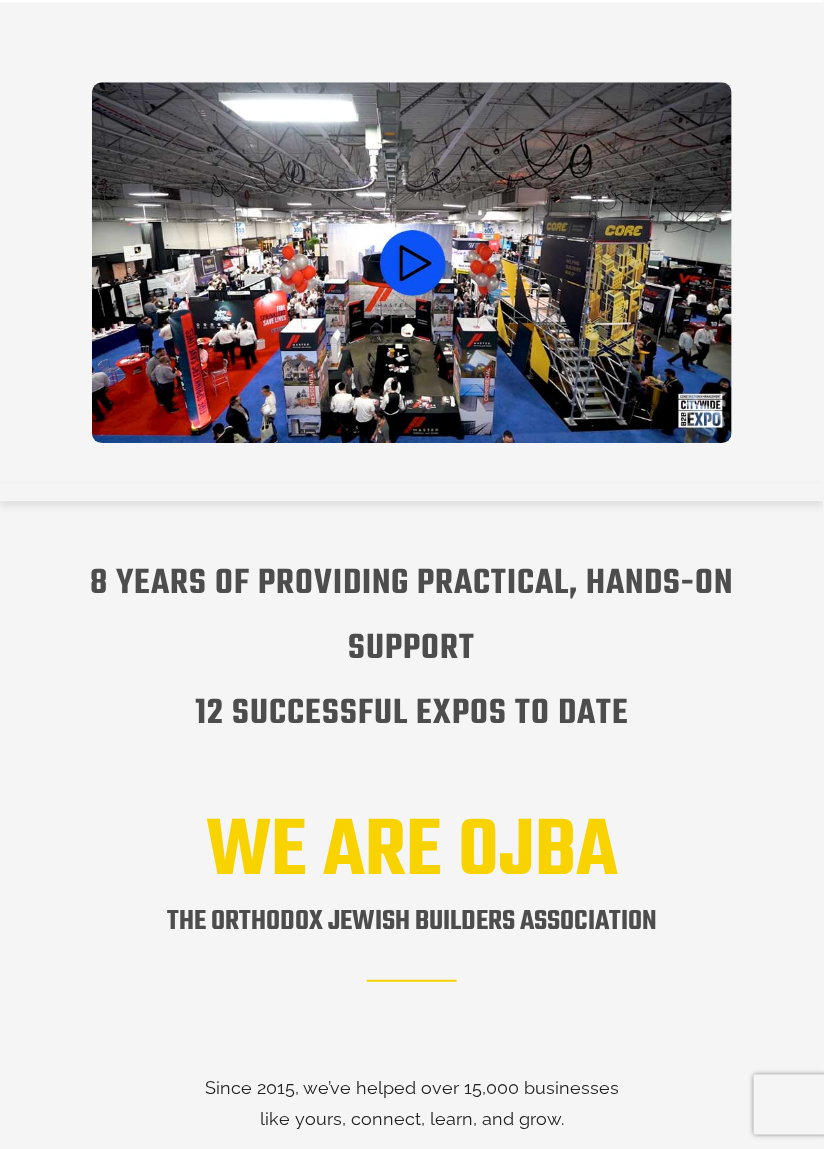 click at bounding box center (412, 262) 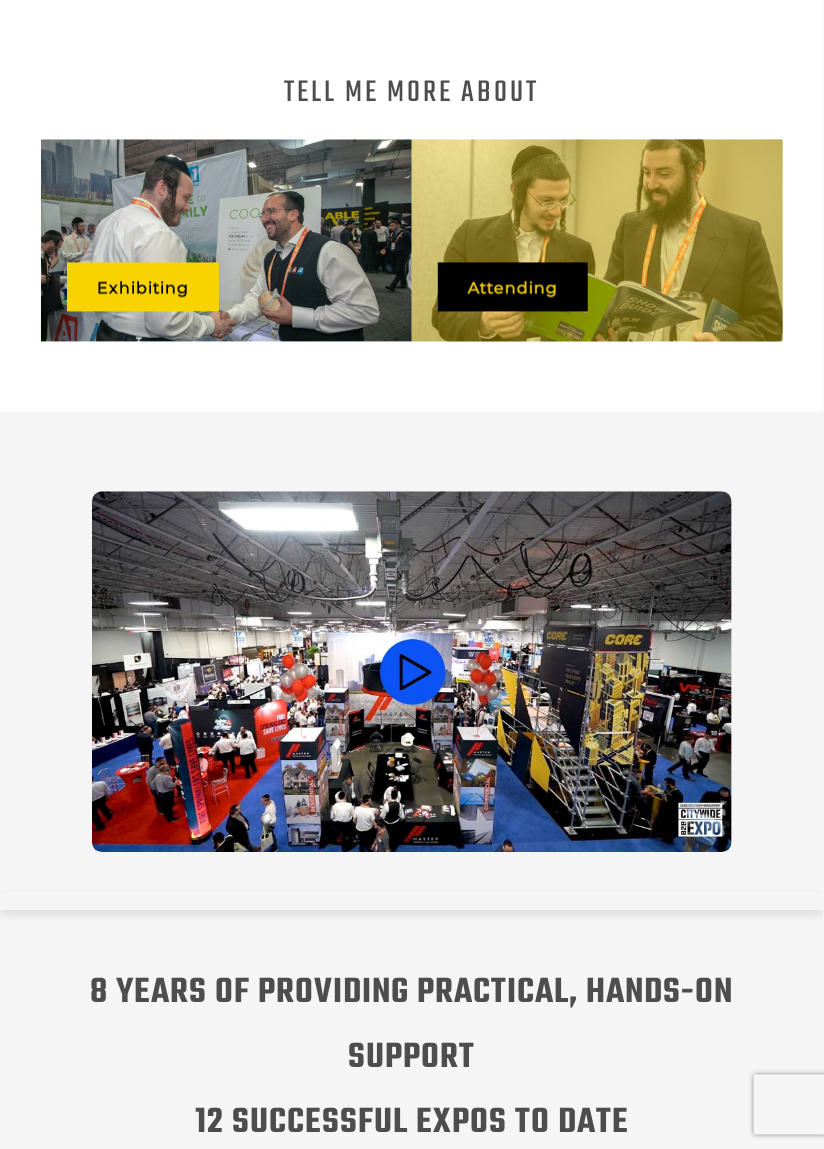 scroll, scrollTop: 742, scrollLeft: 0, axis: vertical 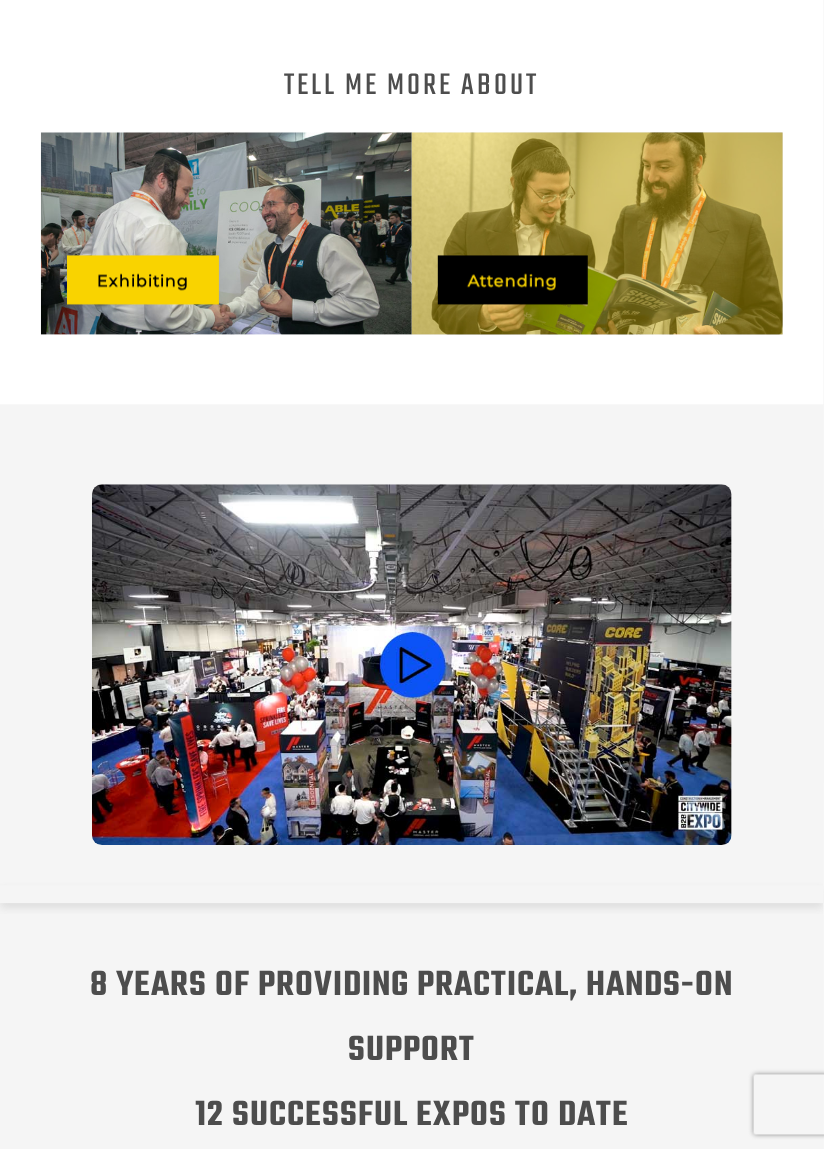 click at bounding box center (412, 665) 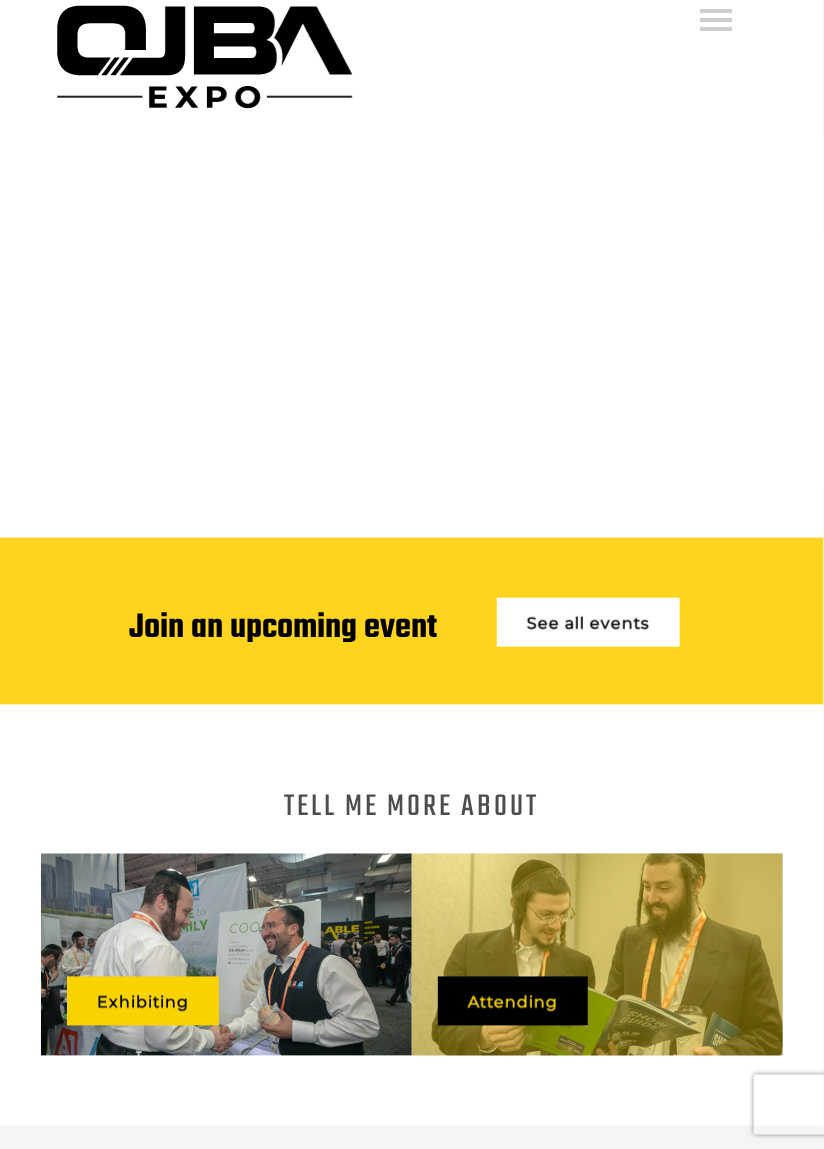 scroll, scrollTop: 0, scrollLeft: 0, axis: both 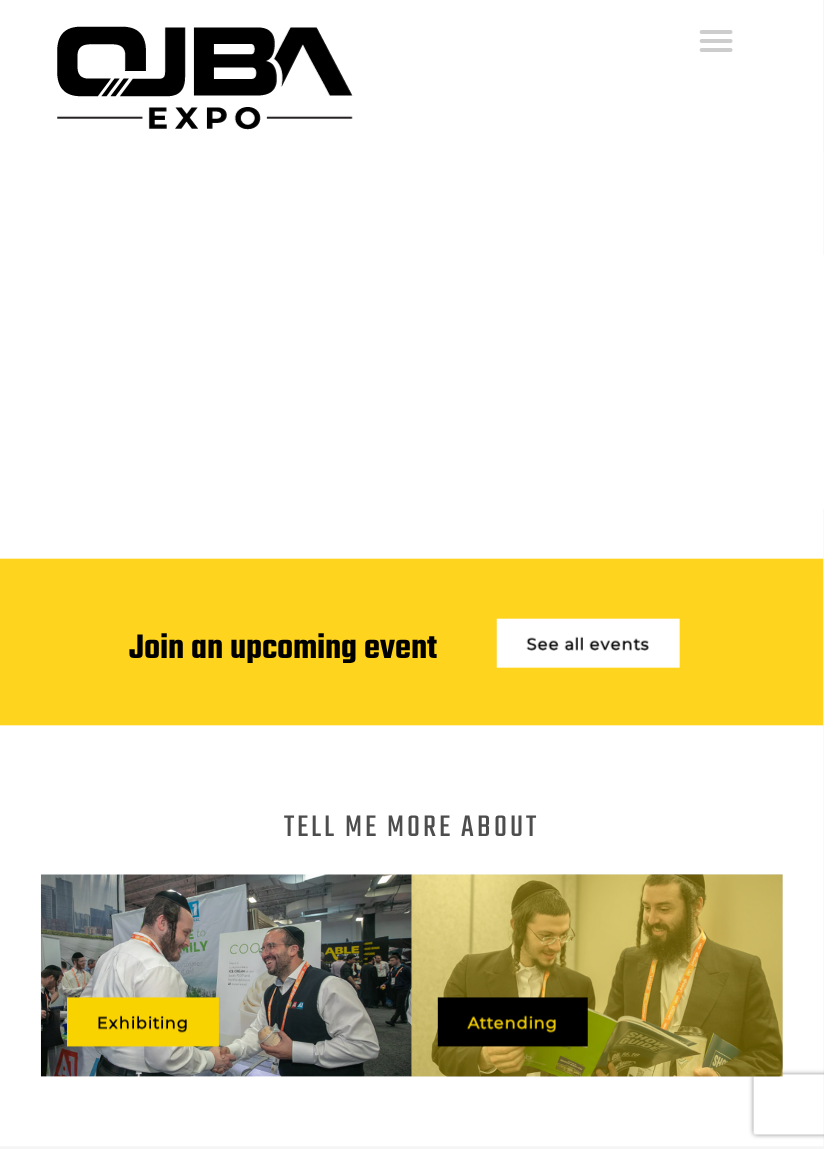 click on "Join an upcoming event
See all events" at bounding box center (412, 642) 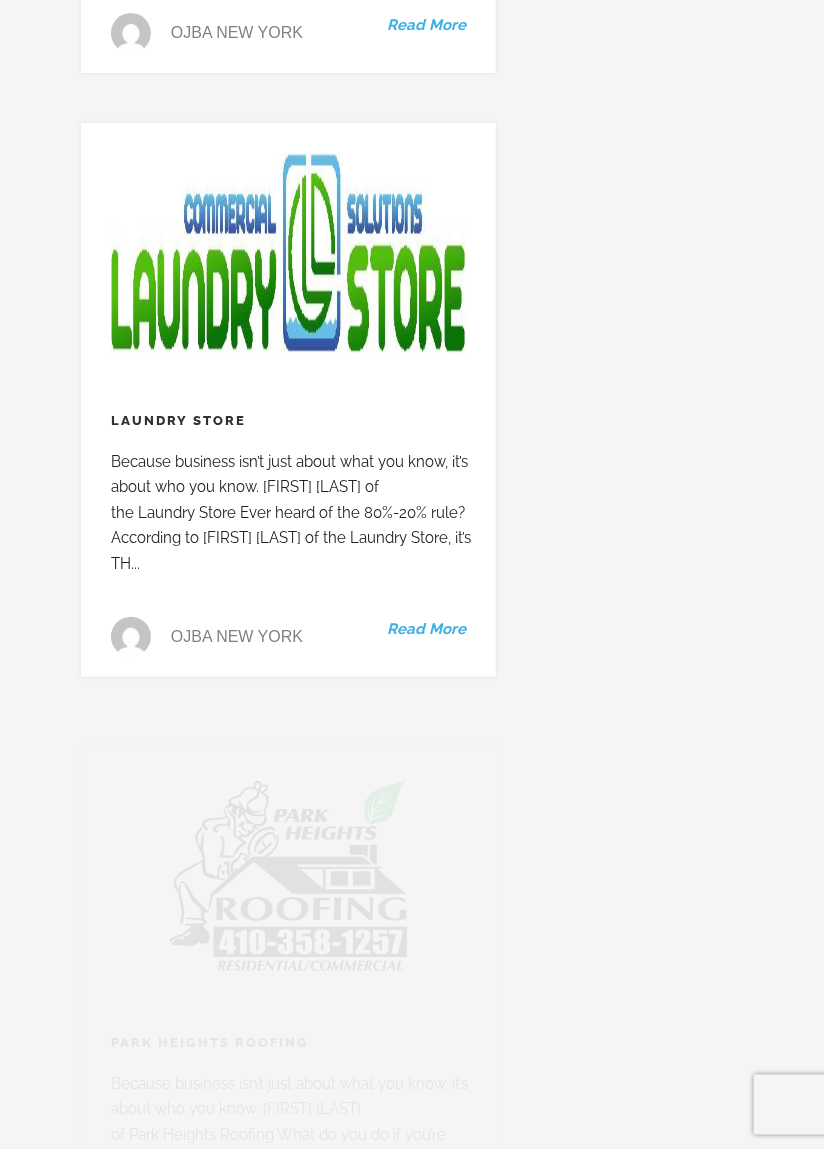 scroll, scrollTop: 7053, scrollLeft: 0, axis: vertical 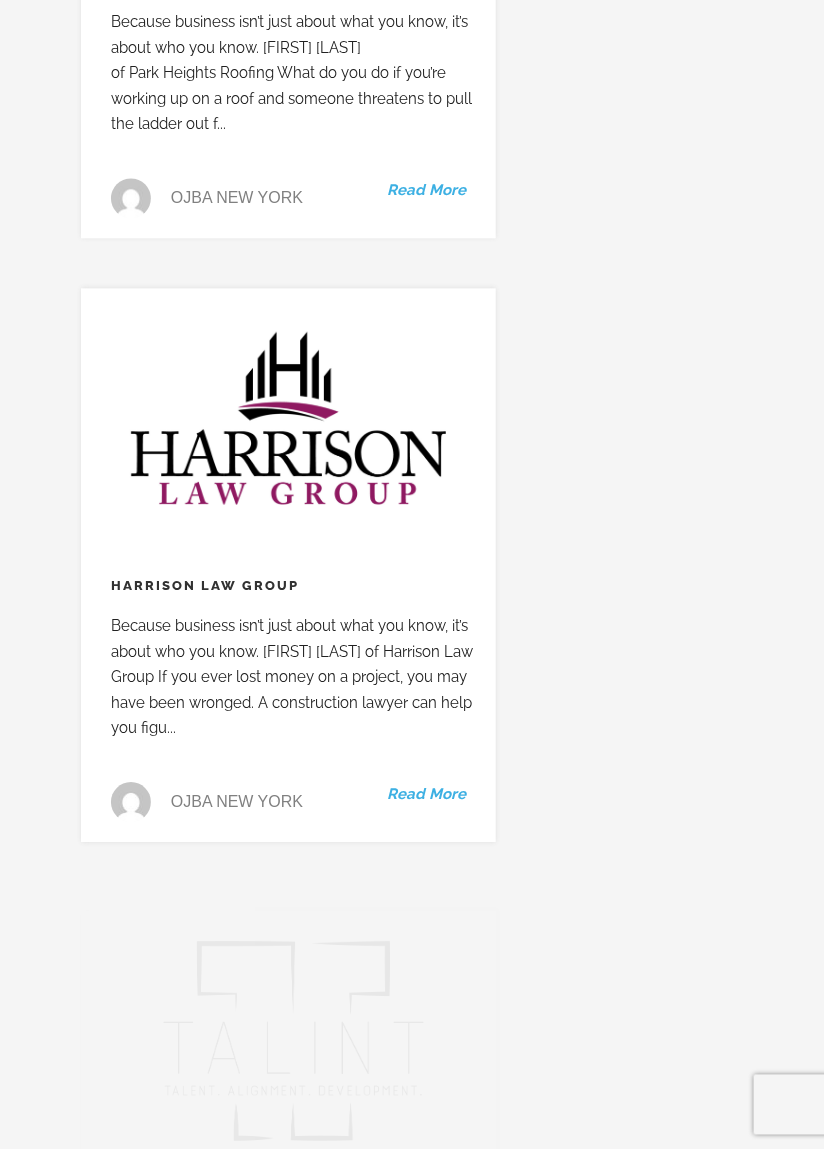 click on "Retract Pool Enclosures
Because business isn’t just about what you know, it’s about who you know.
[FIRST] [LAST] of Retract Pool Enclosures
[FIRST] [LAST]’s in an interesting niche business, the business of making sure his clients can ... OJBA New York Read More
AAA Group R.E. Servicing Corp
Because business isn’t just about what you know, it’s about who you know.
[FIRST] [LAST] of AAA Group
When the building department recently refused to sign off on the CO (Certificate of Occupancy) of a new multi... OJBA NewYork Read More
LR Custom
Because business isn’t just about what you know, it’s about who you know.
[FIRST] [LAST] of LR Custom
[FIRST] wasn’t always at the helm of a company with 30+ team members. In fact, he grew up in such a small town he h..." at bounding box center [288, 22626] 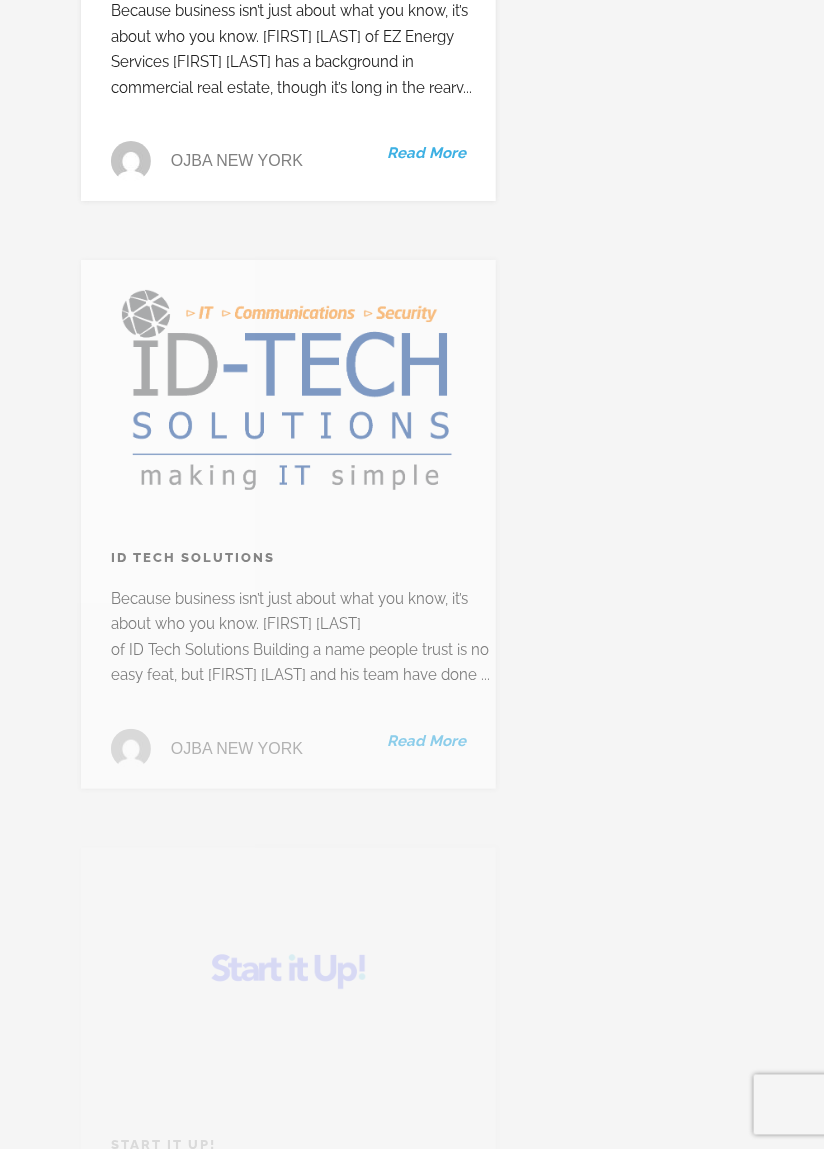 click on "Retract Pool Enclosures
Because business isn’t just about what you know, it’s about who you know.
[FIRST] [LAST] of Retract Pool Enclosures
[FIRST] [LAST]’s in an interesting niche business, the business of making sure his clients can ... OJBA New York Read More
AAA Group R.E. Servicing Corp
Because business isn’t just about what you know, it’s about who you know.
[FIRST] [LAST] of AAA Group
When the building department recently refused to sign off on the CO (Certificate of Occupancy) of a new multi... OJBA NewYork Read More
LR Custom
Because business isn’t just about what you know, it’s about who you know.
[FIRST] [LAST] of LR Custom
[FIRST] wasn’t always at the helm of a company with 30+ team members. In fact, he grew up in such a small town he h..." at bounding box center [288, 18461] 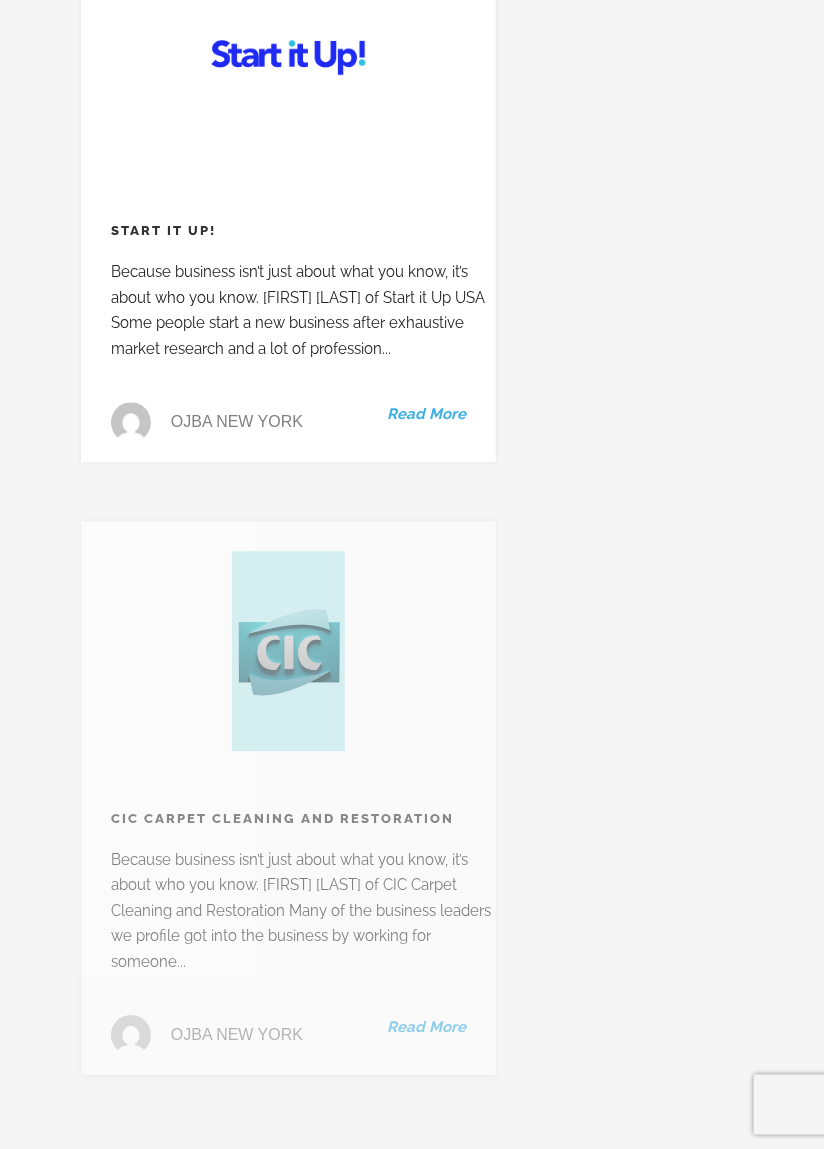 scroll, scrollTop: 13010, scrollLeft: 0, axis: vertical 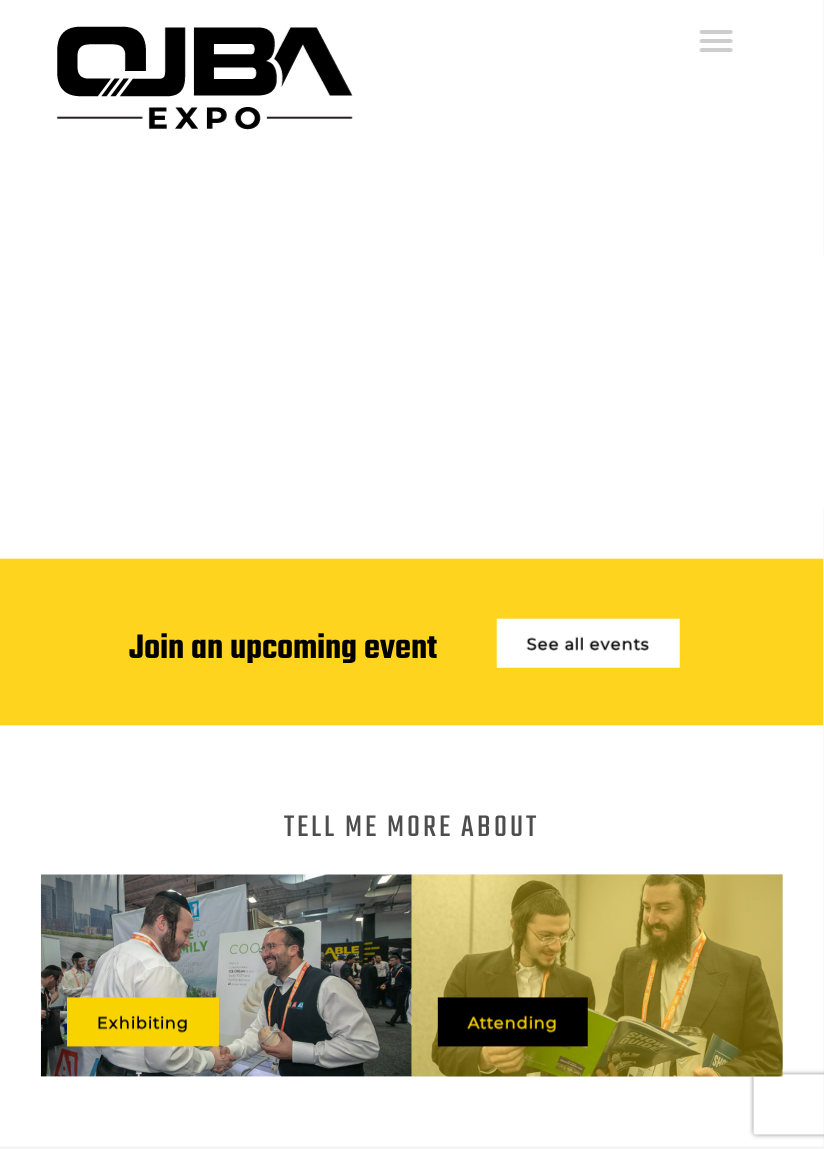click on "See all events" at bounding box center (588, 643) 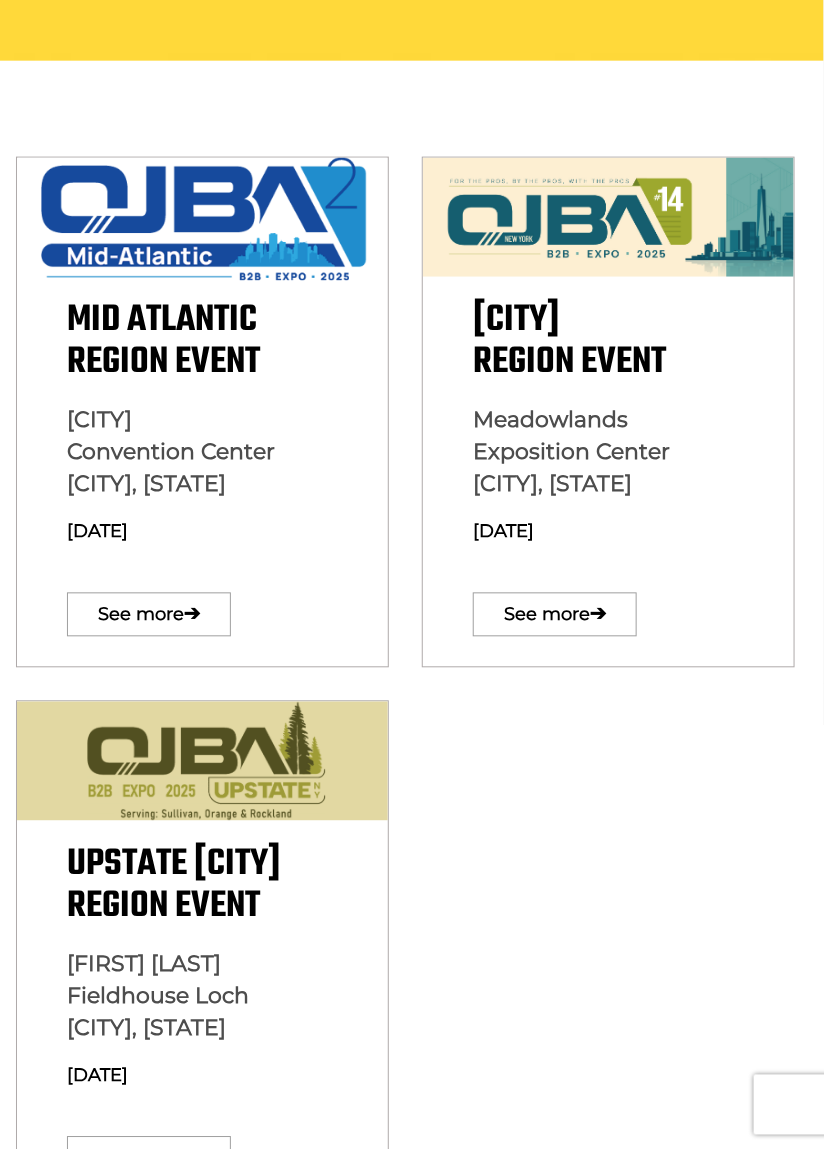 scroll, scrollTop: 548, scrollLeft: 0, axis: vertical 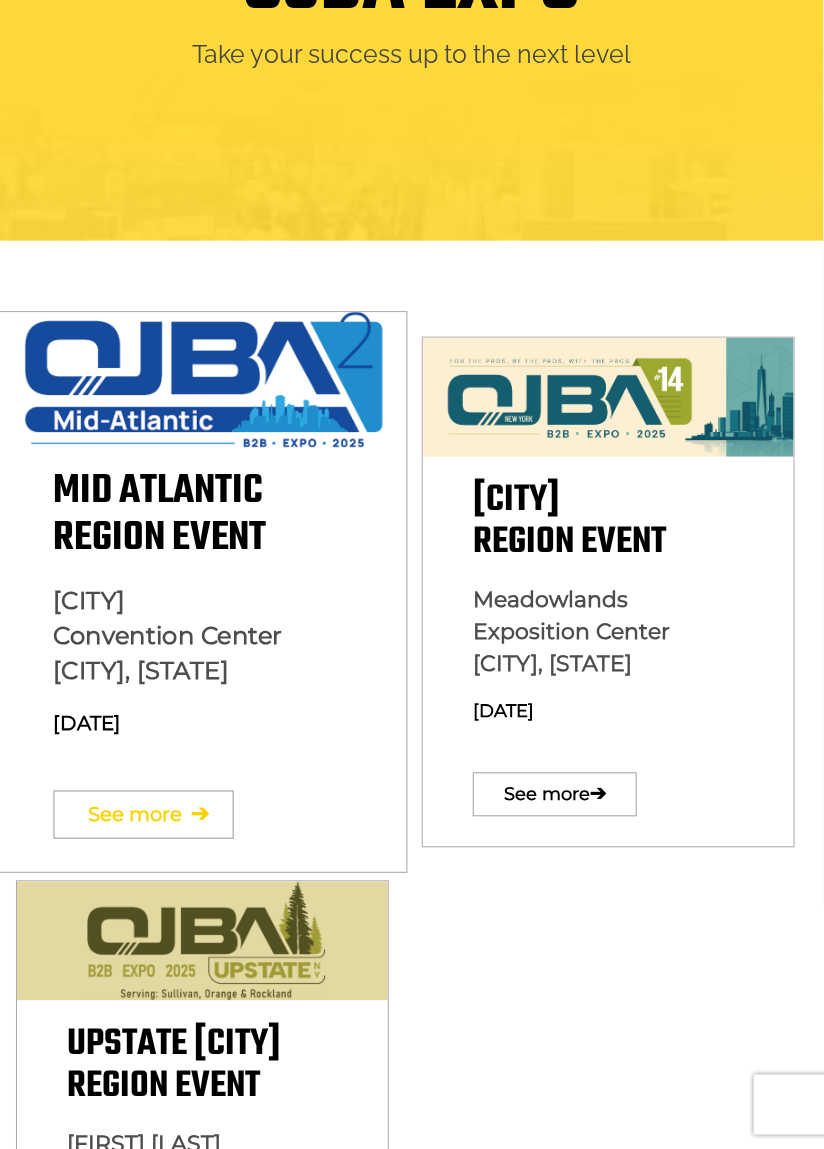 click on "See more  ➔" at bounding box center [144, 815] 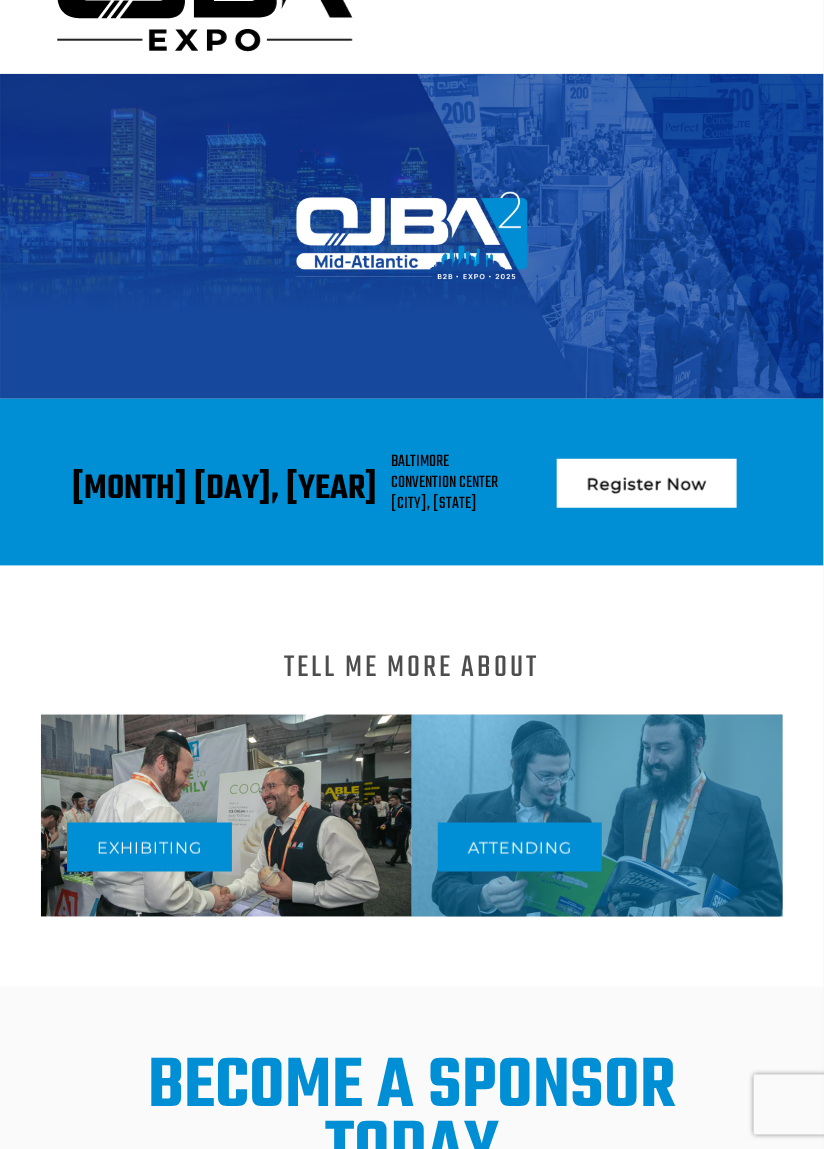 scroll, scrollTop: 84, scrollLeft: 0, axis: vertical 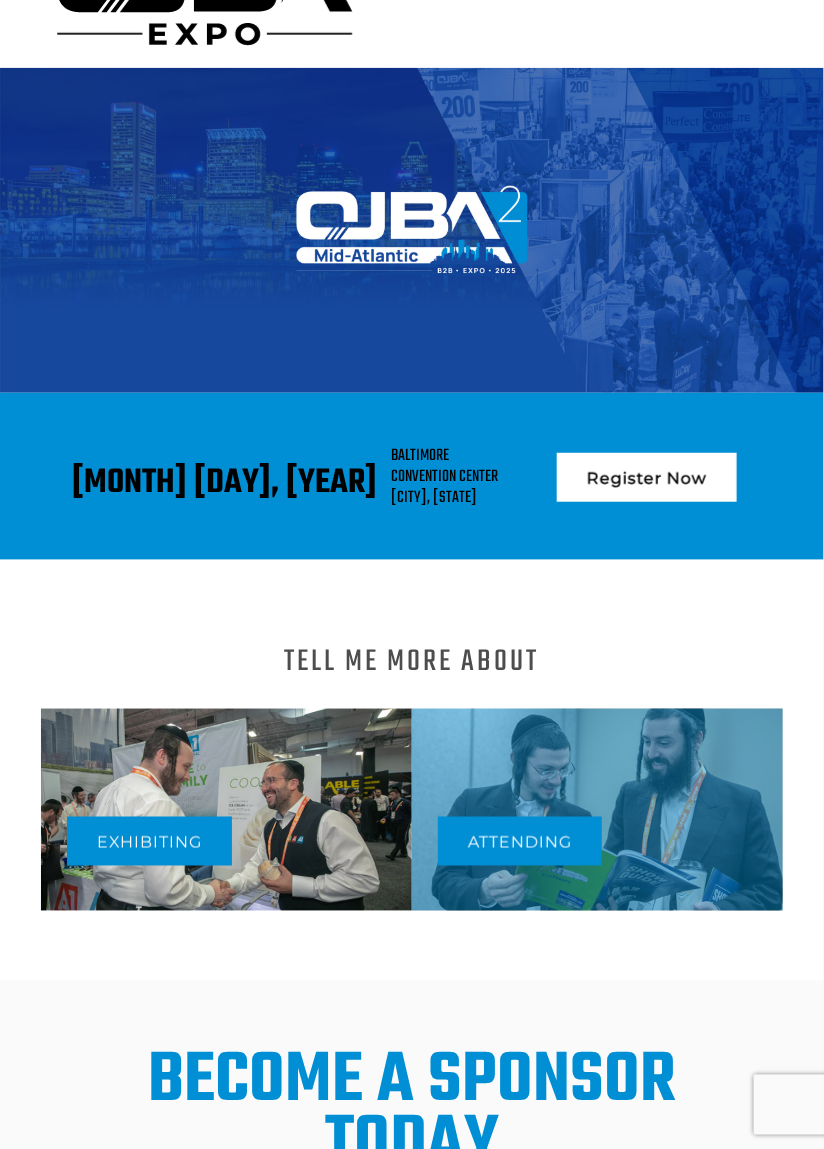 click on "Tell me more About
Exhibiting Attending" at bounding box center [412, 771] 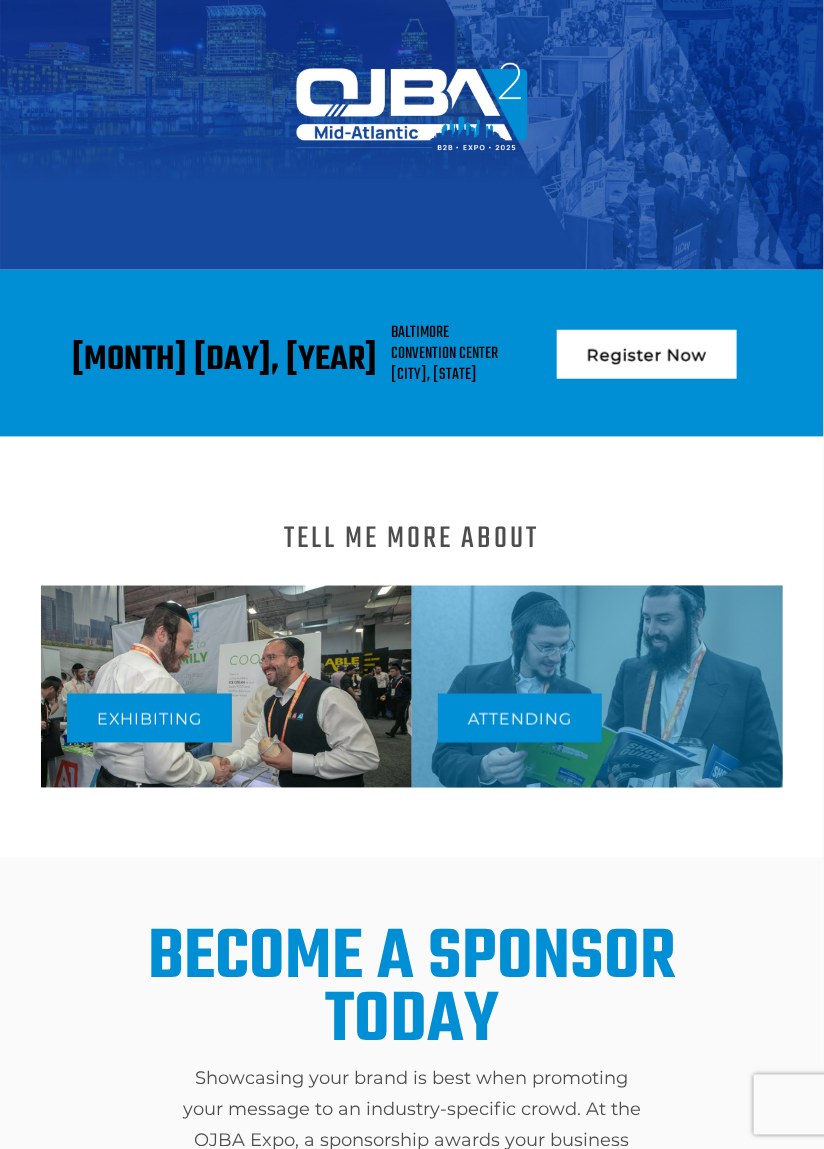 scroll, scrollTop: 0, scrollLeft: 0, axis: both 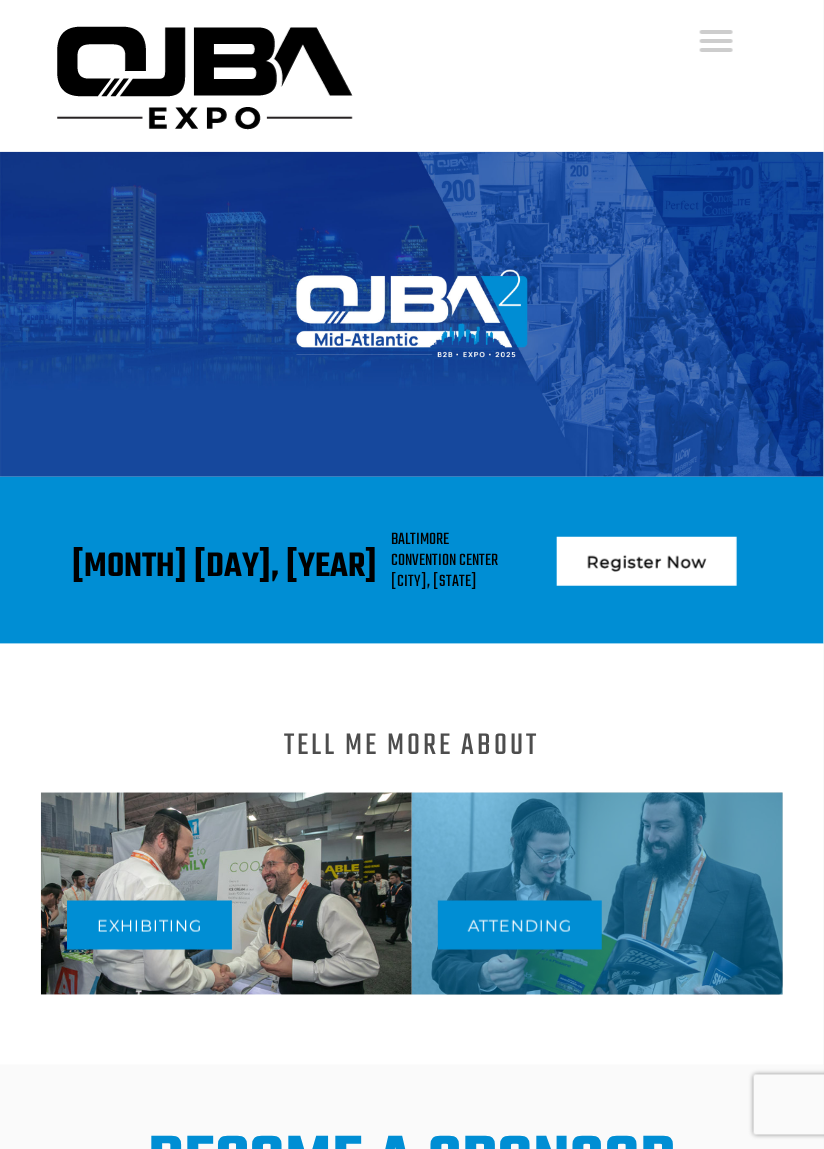 click on "Media" at bounding box center [1263, 282] 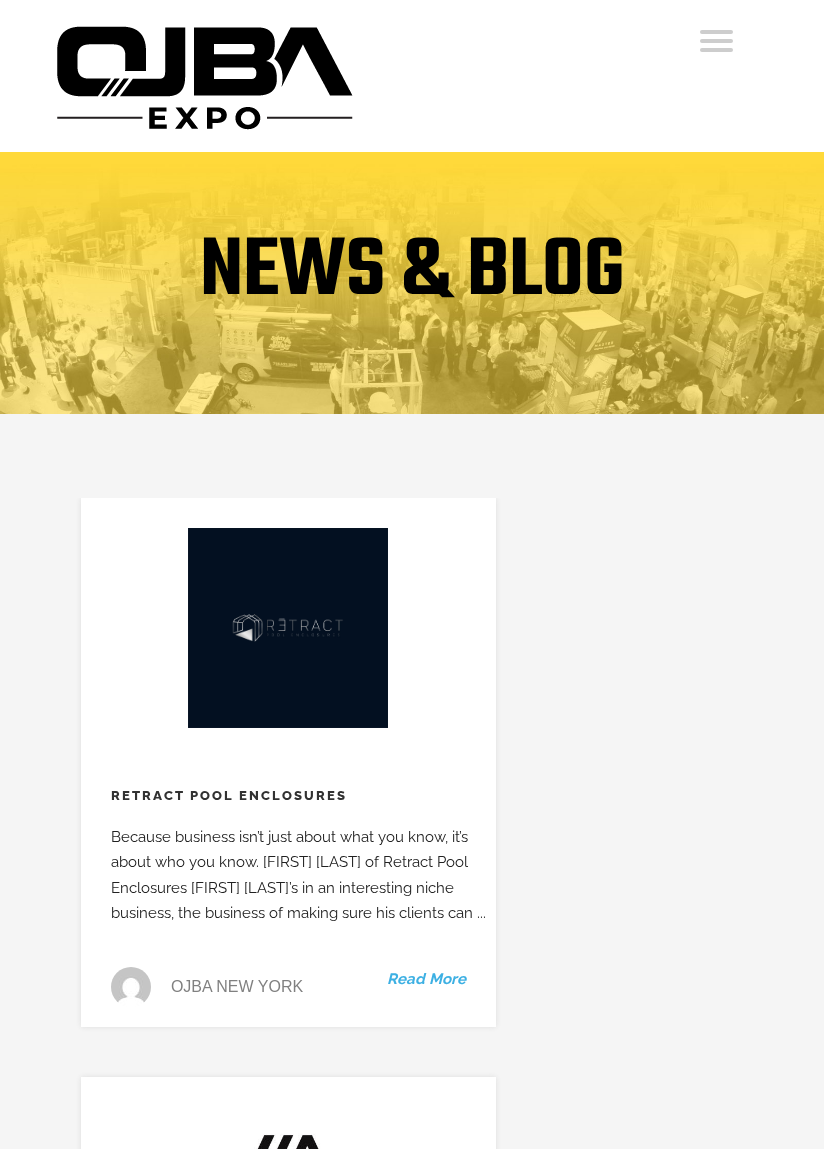 scroll, scrollTop: 0, scrollLeft: 0, axis: both 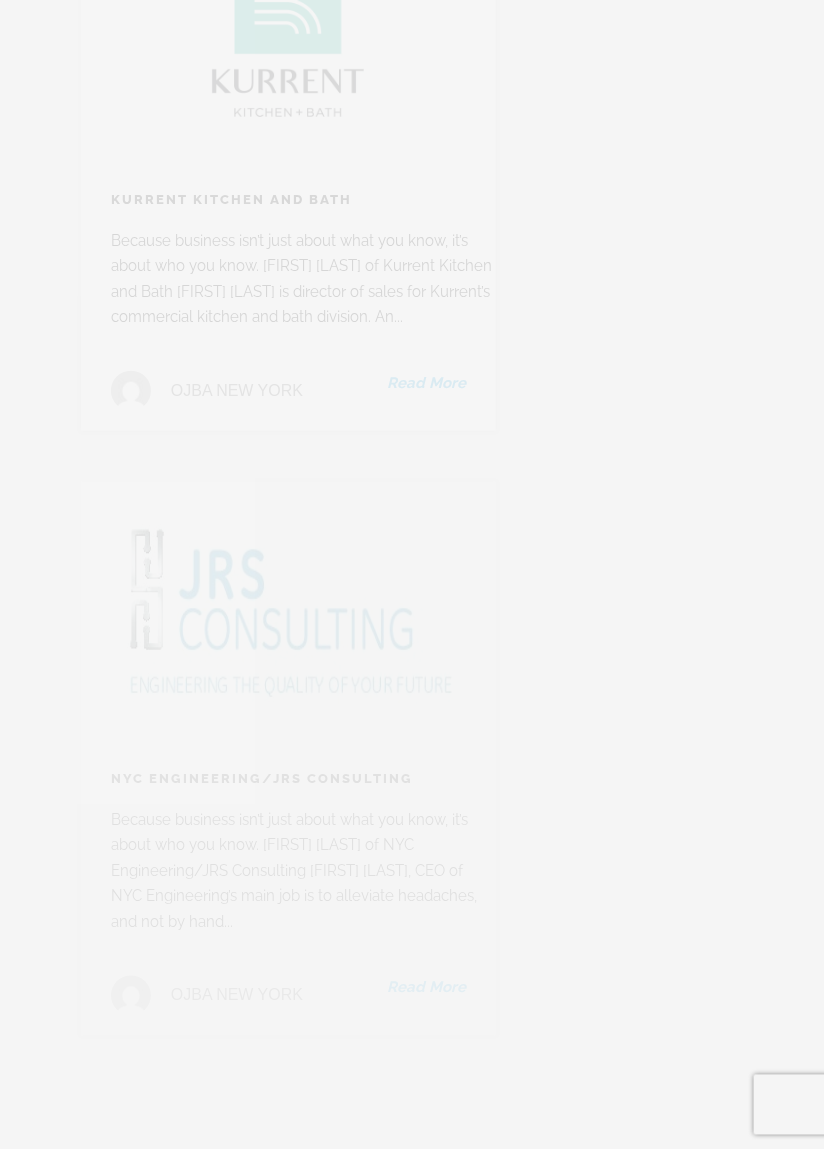 click on "Retract Pool Enclosures
Because business isn’t just about what you know, it’s about who you know.
[FIRST] [LAST] of Retract Pool Enclosures
[FIRST] [LAST]’s in an interesting niche business, the business of making sure his clients can ... OJBA New York Read More
AAA Group R.E. Servicing Corp
Because business isn’t just about what you know, it’s about who you know.
[FIRST] [LAST] of AAA Group
When the building department recently refused to sign off on the CO (Certificate of Occupancy) of a new multi... OJBA NewYork Read More
LR Custom
Because business isn’t just about what you know, it’s about who you know.
[FIRST] [LAST] of LR Custom
[FIRST] wasn’t always at the helm of a company with 30+ team members. In fact, he grew up in such a small town he h..." at bounding box center (288, 19882) 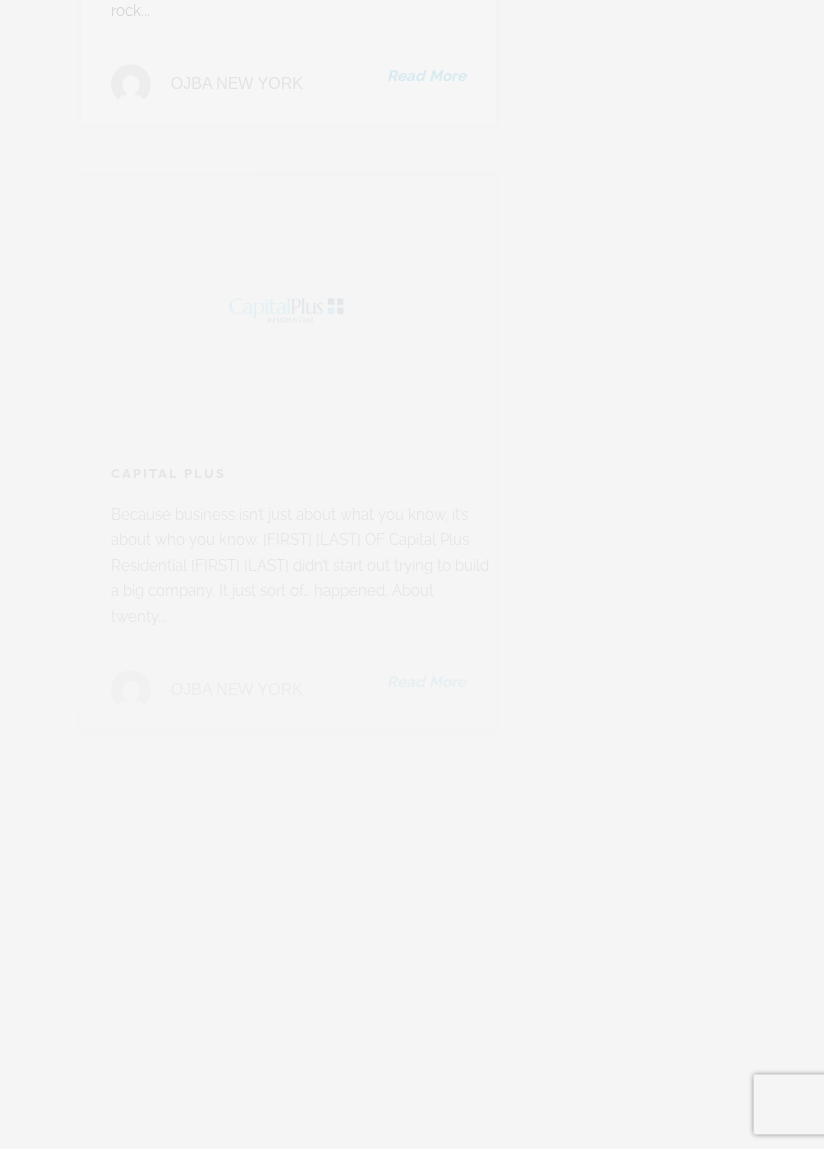scroll, scrollTop: 20729, scrollLeft: 0, axis: vertical 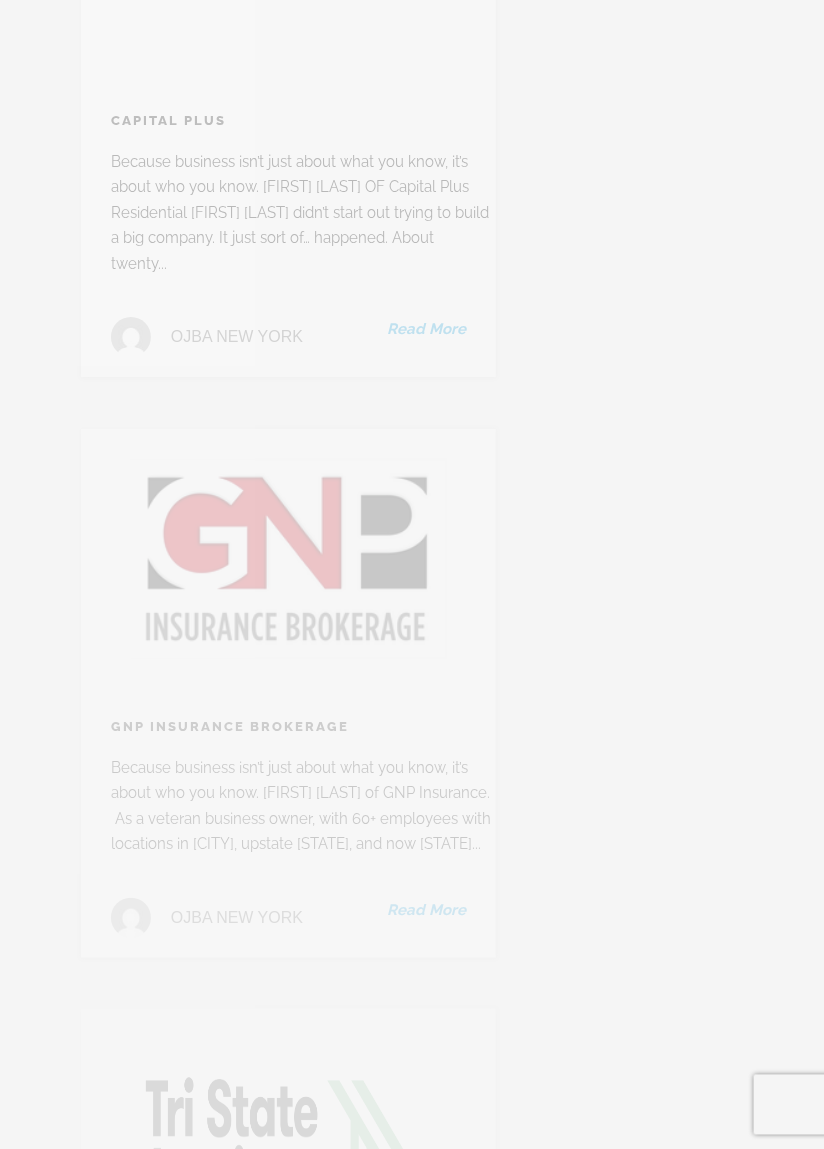 click on "Retract Pool Enclosures
Because business isn’t just about what you know, it’s about who you know.
[FIRST] [LAST] of Retract Pool Enclosures
[FIRST] [LAST]’s in an interesting niche business, the business of making sure his clients can ... OJBA New York Read More
AAA Group R.E. Servicing Corp
Because business isn’t just about what you know, it’s about who you know.
[FIRST] [LAST] of AAA Group
When the building department recently refused to sign off on the CO (Certificate of Occupancy) of a new multi... OJBA NewYork Read More
LR Custom
Because business isn’t just about what you know, it’s about who you know.
[FIRST] [LAST] of LR Custom
[FIRST] wasn’t always at the helm of a company with 30+ team members. In fact, he grew up in such a small town he h..." at bounding box center (288, 9786) 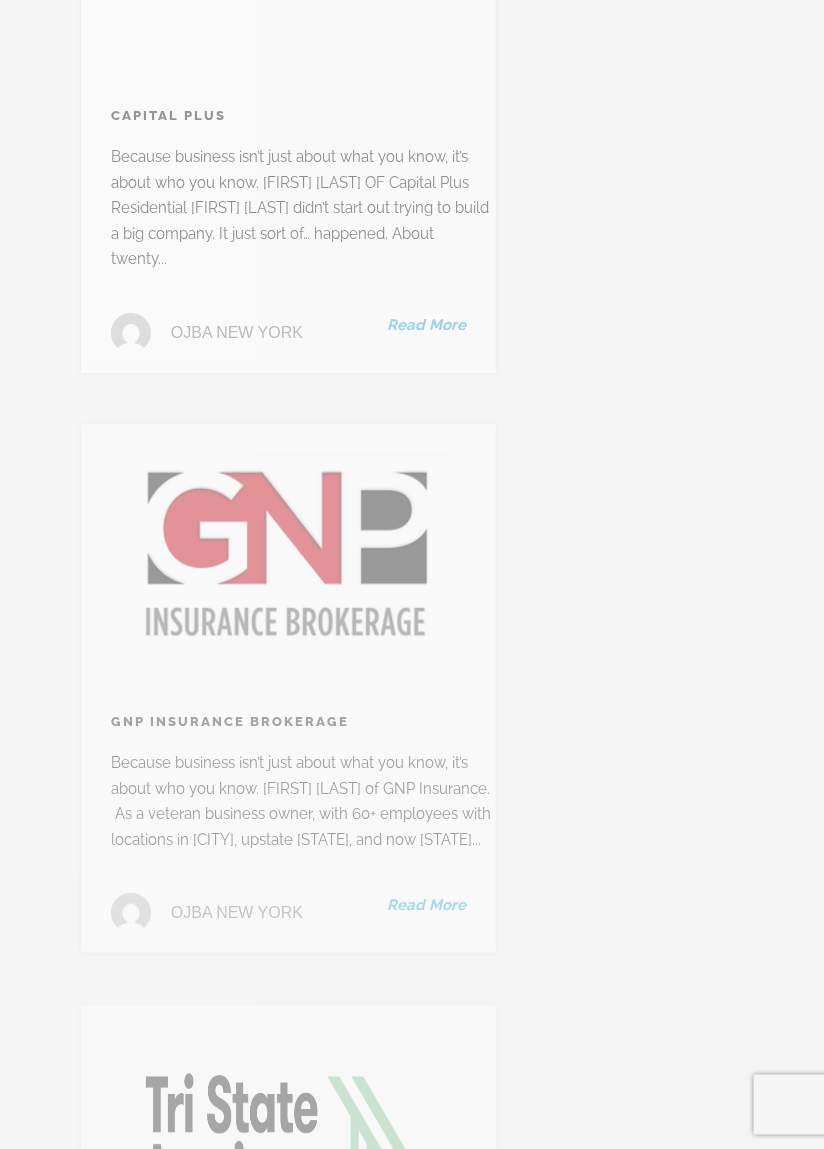 scroll, scrollTop: 0, scrollLeft: 0, axis: both 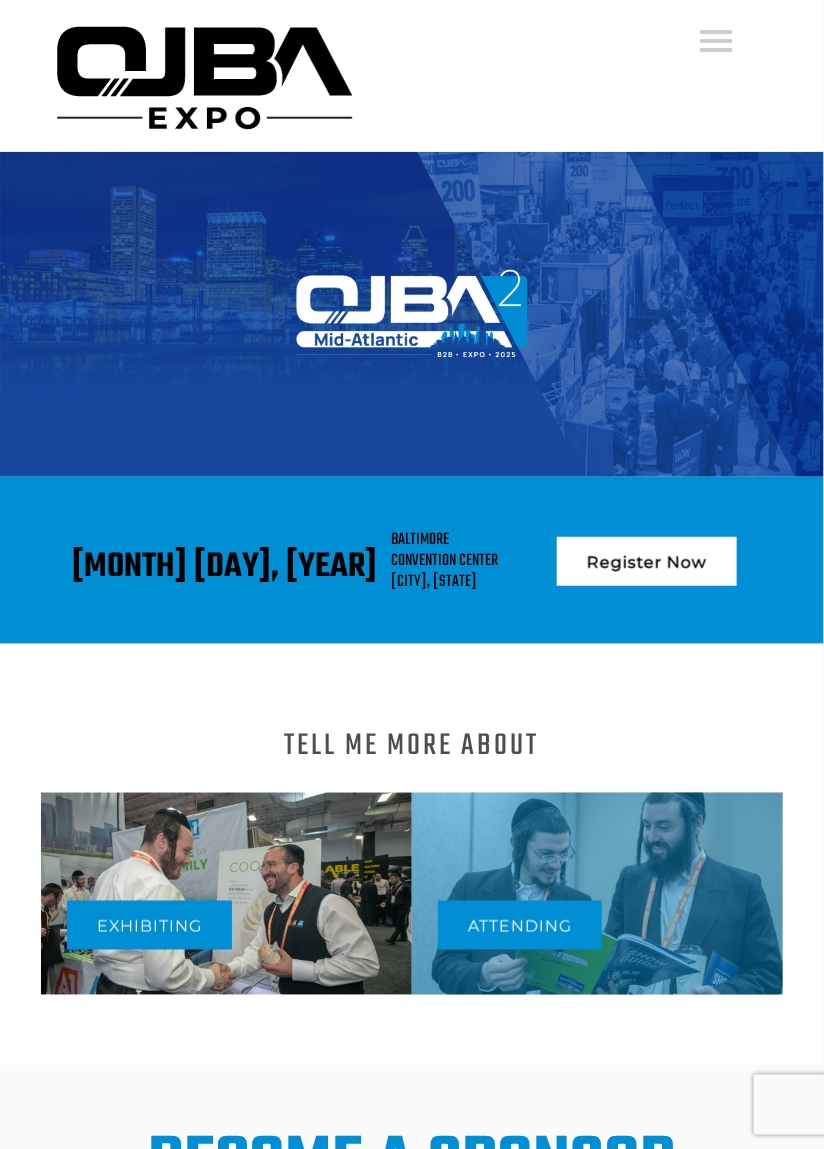click on "Floor Plan" at bounding box center (1263, 454) 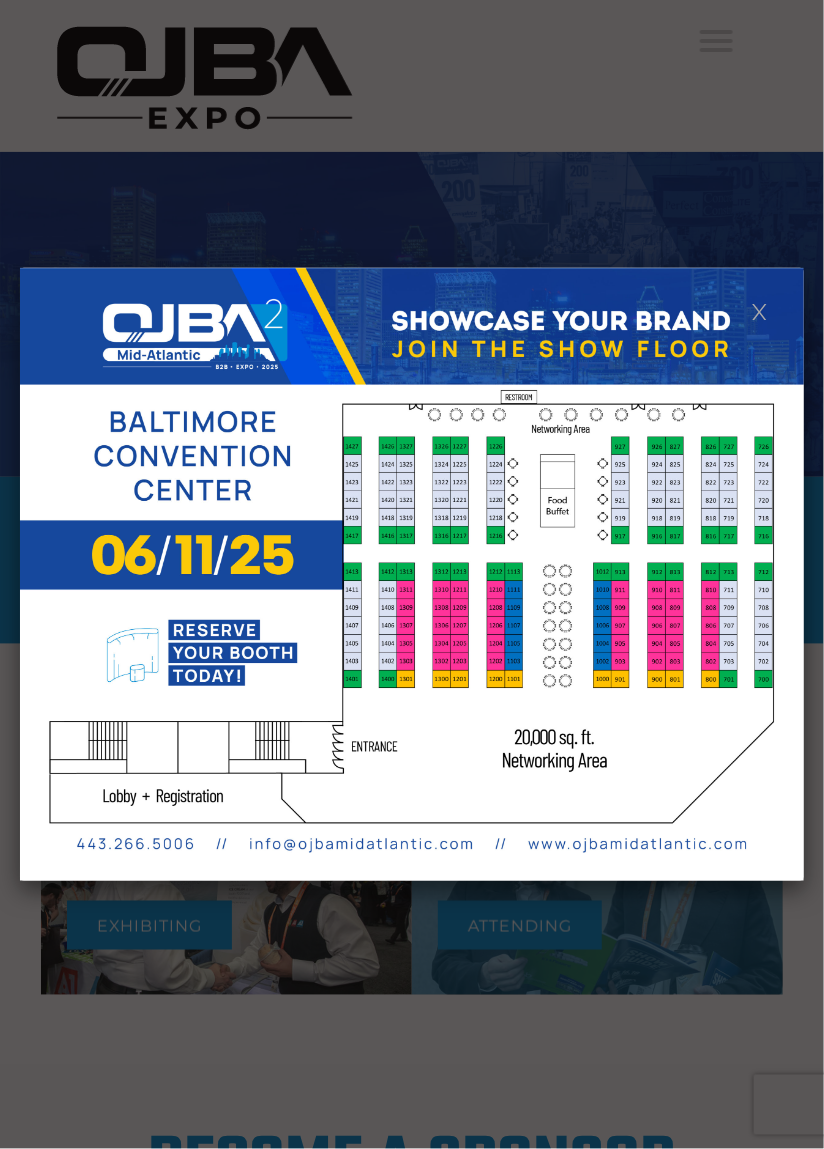 scroll, scrollTop: 0, scrollLeft: 0, axis: both 